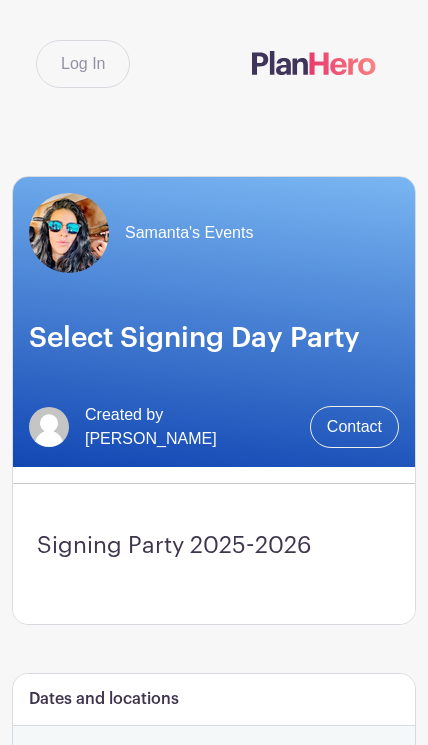 scroll, scrollTop: 0, scrollLeft: 0, axis: both 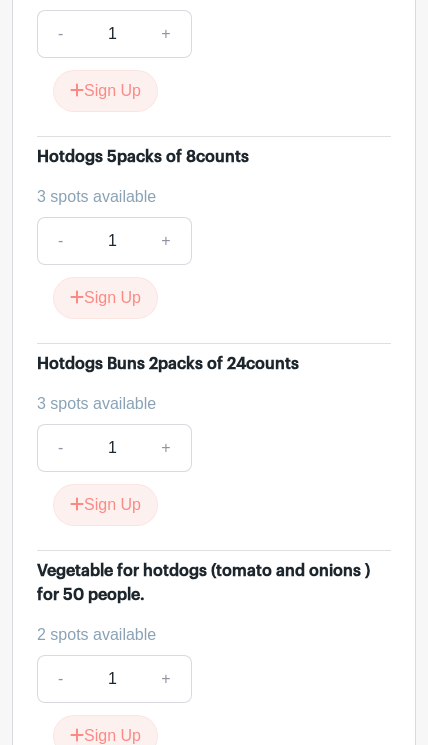 click on "+" at bounding box center [166, 448] 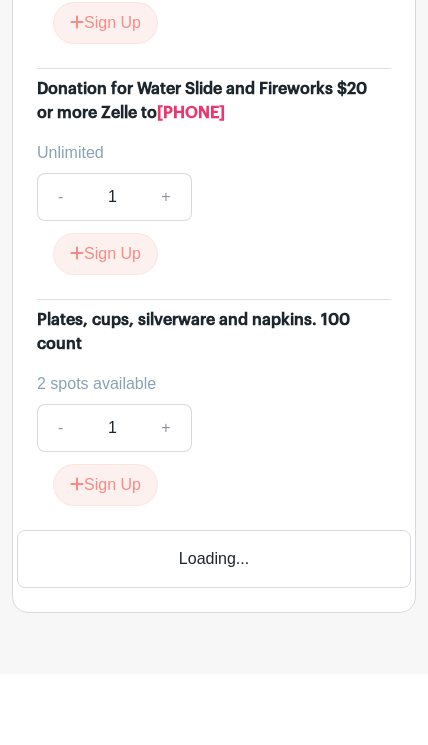 scroll, scrollTop: 3836, scrollLeft: 0, axis: vertical 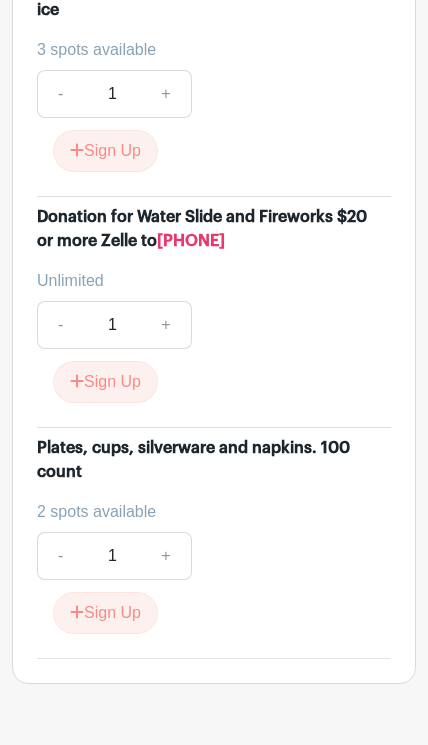 click on "Sign Up" at bounding box center (105, 613) 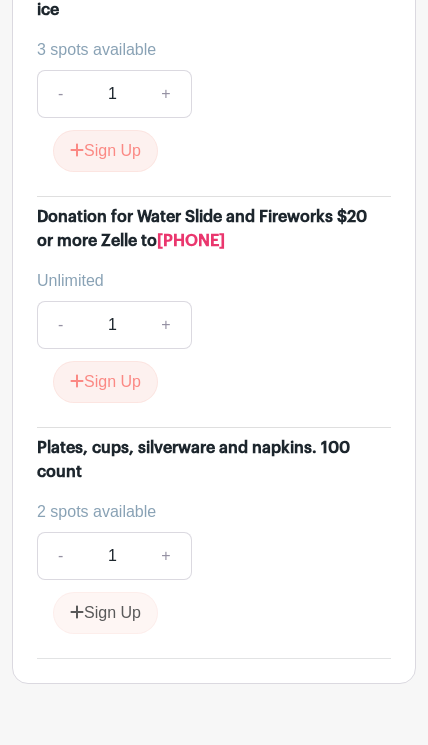 scroll, scrollTop: 3830, scrollLeft: 0, axis: vertical 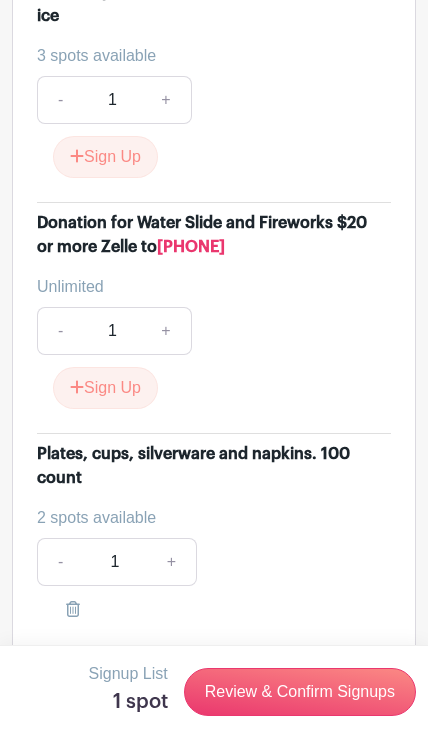 click on "Review & Confirm Signups" at bounding box center (300, 692) 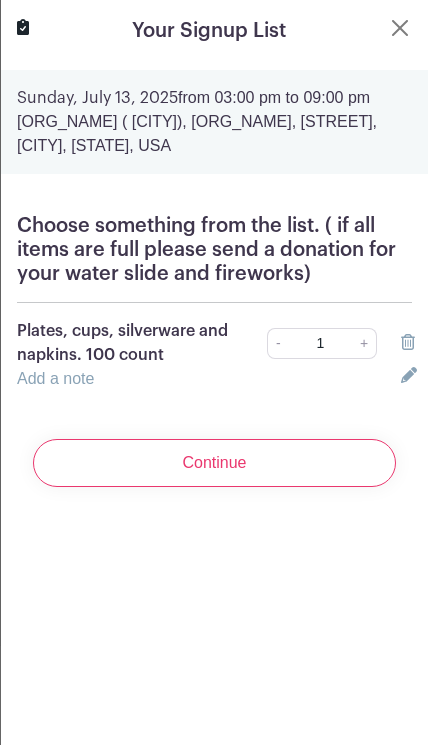 click on "-" at bounding box center [278, 343] 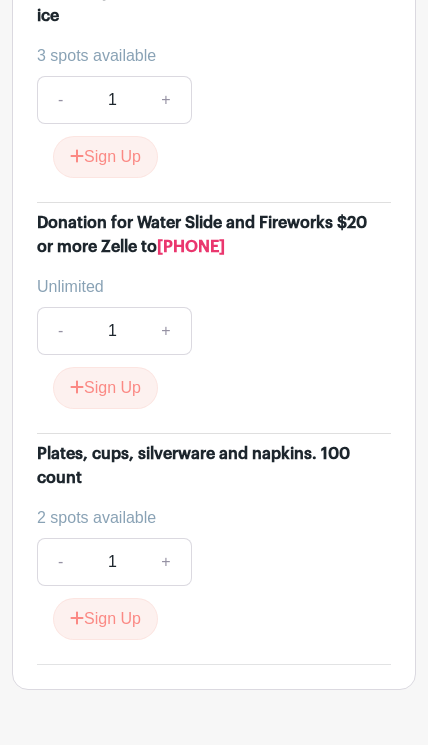 click on "- 1 +  Sign Up" at bounding box center [214, 358] 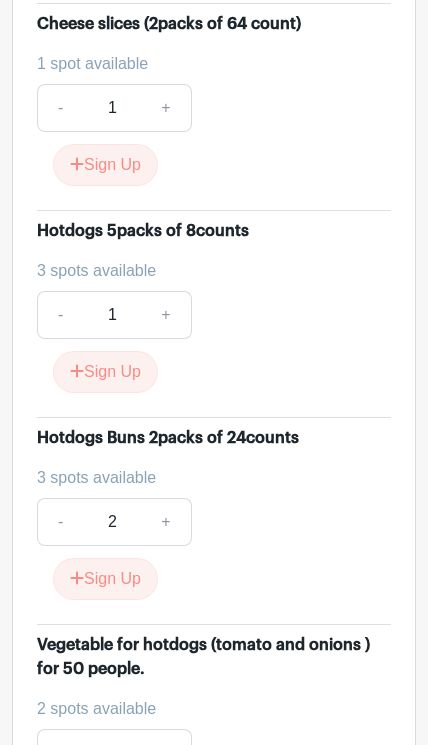 scroll, scrollTop: 2091, scrollLeft: 0, axis: vertical 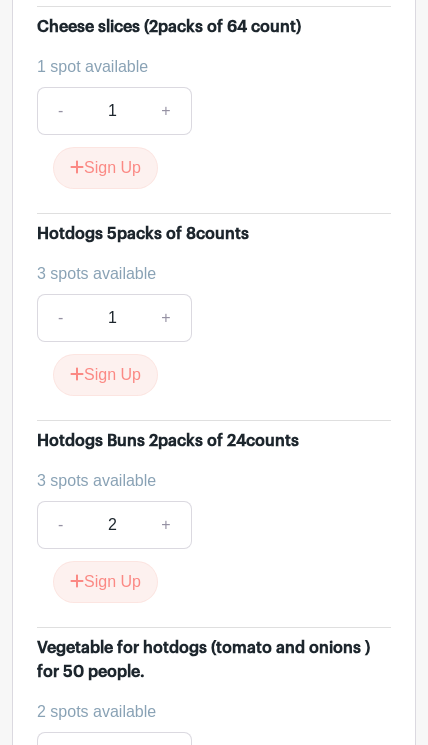 click on "Sign Up" at bounding box center [105, 582] 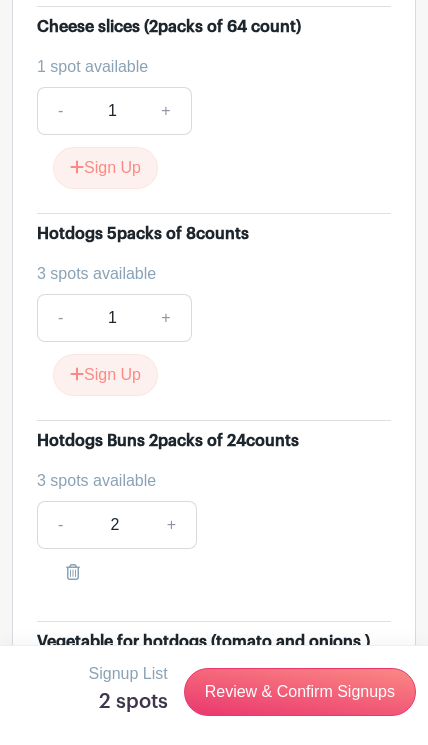 click on "Review & Confirm Signups" at bounding box center (300, 692) 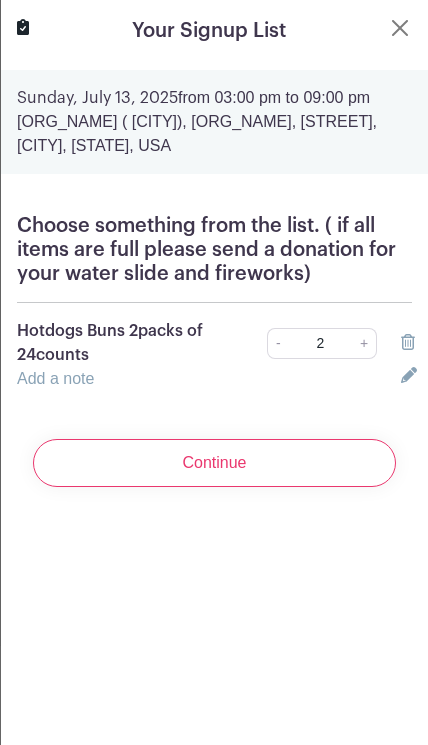 click on "Continue" at bounding box center [214, 463] 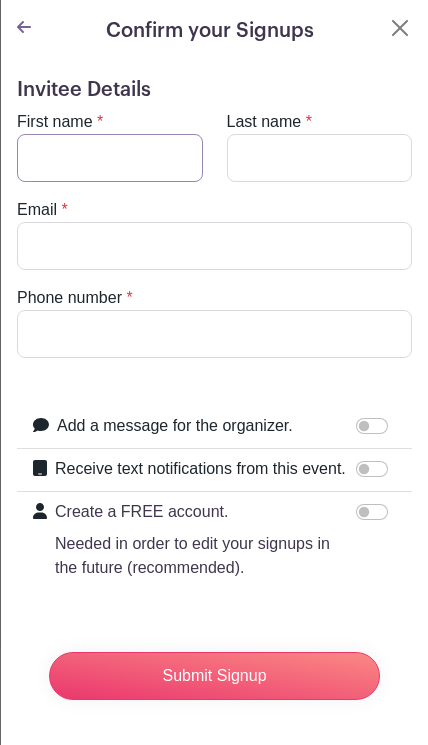 click on "First name" at bounding box center [110, 158] 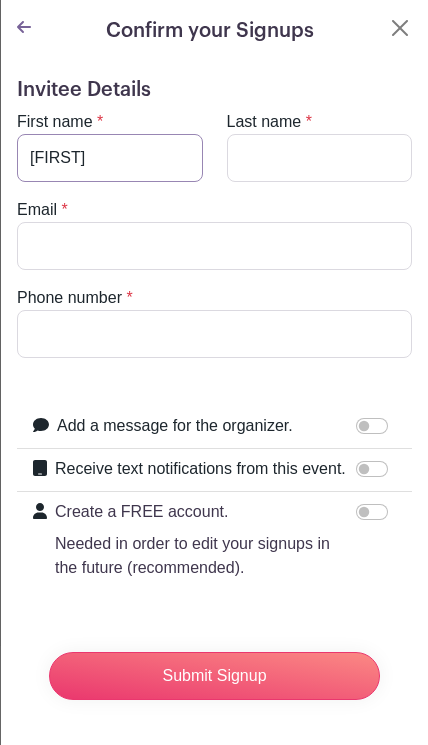 type on "Yazmine" 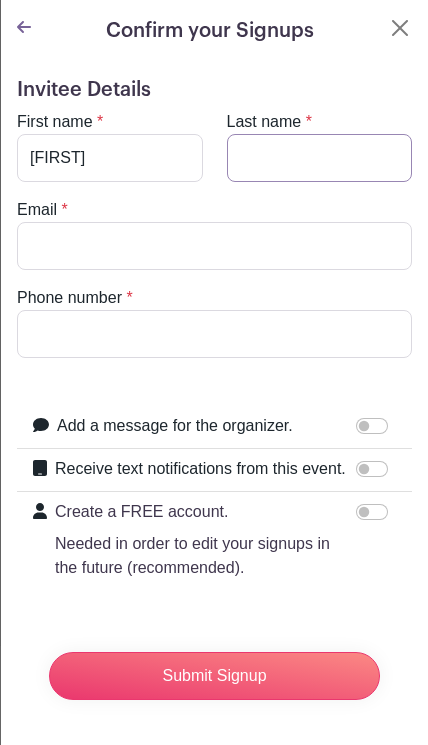 click on "Last name" at bounding box center [320, 158] 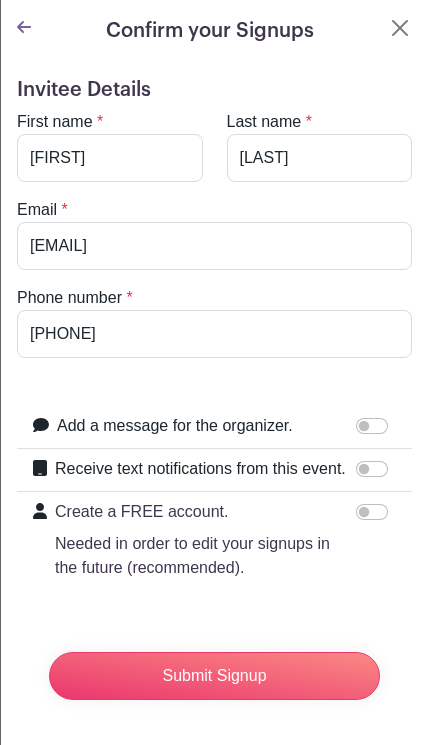 click on "Add a message for the organizer.
Your message" at bounding box center [214, 427] 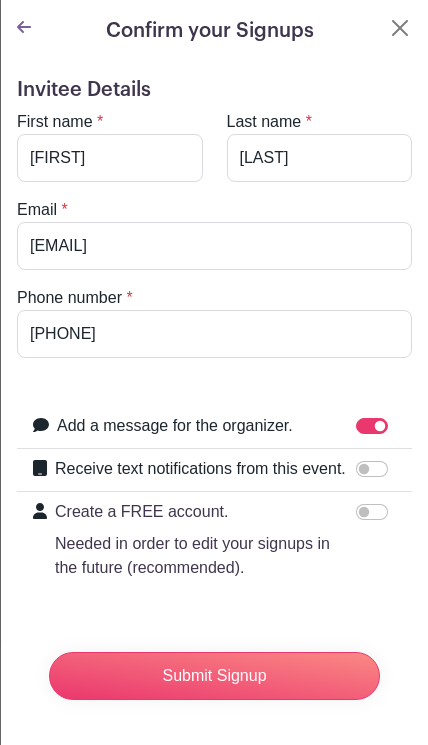 scroll, scrollTop: 1940, scrollLeft: 0, axis: vertical 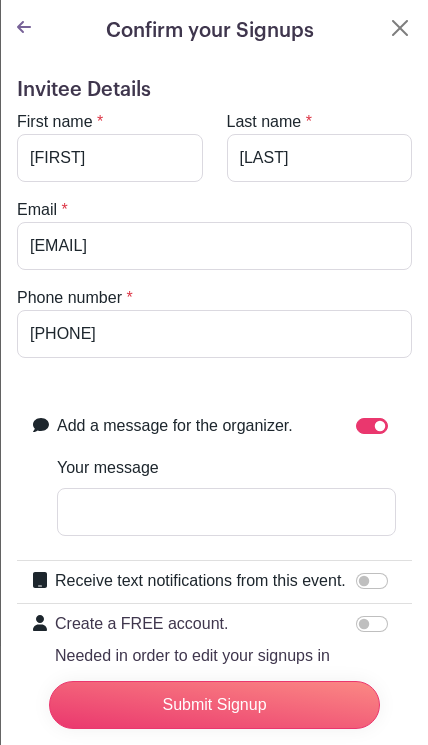 click on "Receive text notifications from this event." at bounding box center (372, 581) 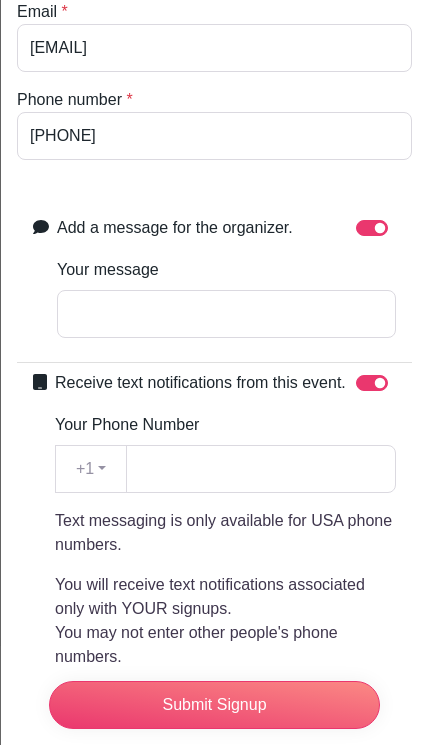 scroll, scrollTop: 201, scrollLeft: 0, axis: vertical 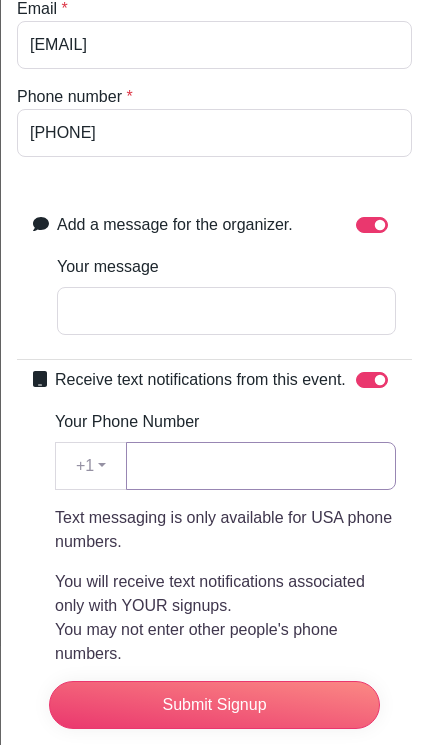 click on "Your Phone Number" at bounding box center (261, 466) 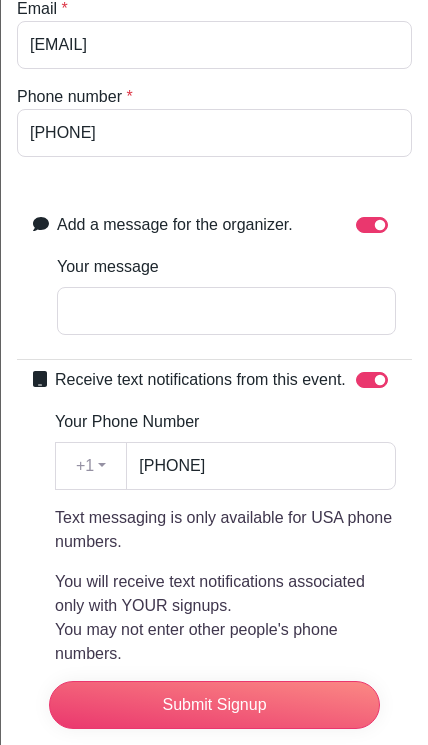 click on "Submit Signup" at bounding box center [214, 705] 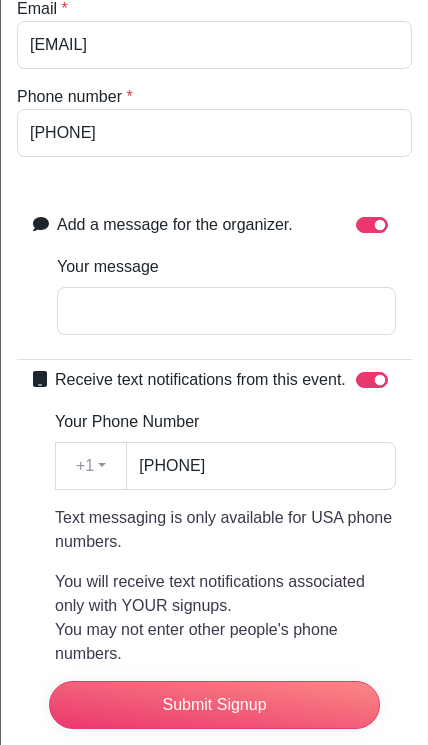 click on "Submit Signup" at bounding box center [214, 705] 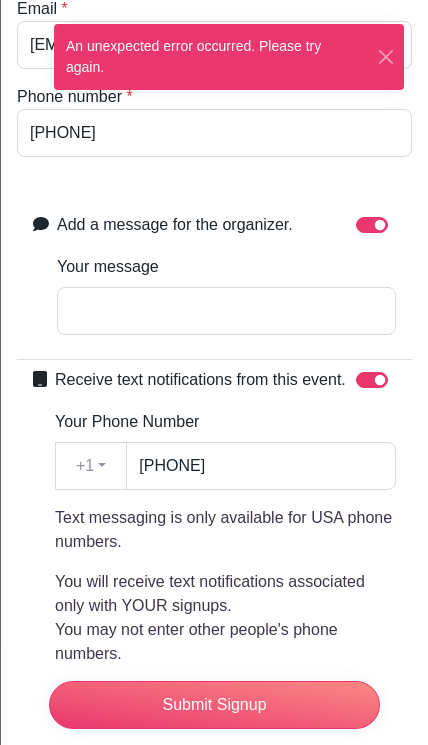 click on "Submit Signup" at bounding box center (214, 705) 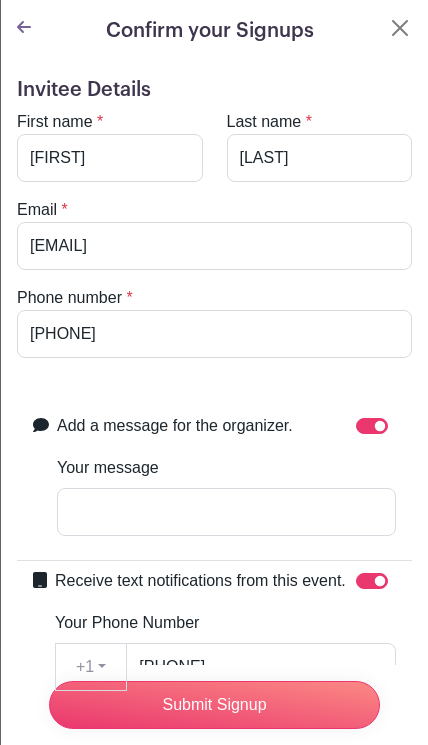 scroll, scrollTop: 0, scrollLeft: 0, axis: both 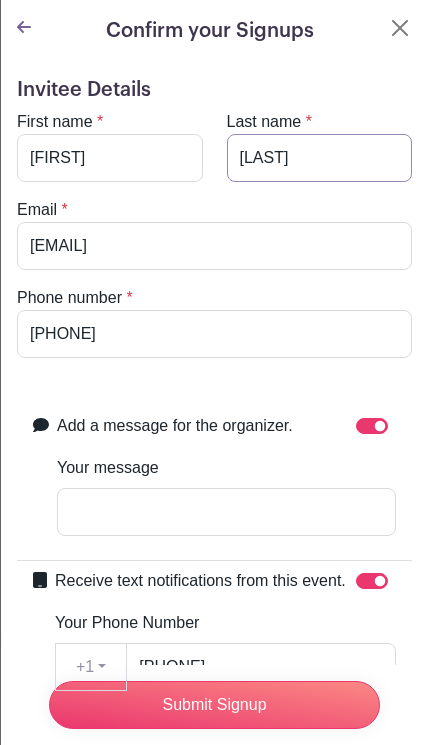click on "Osornio" at bounding box center [320, 158] 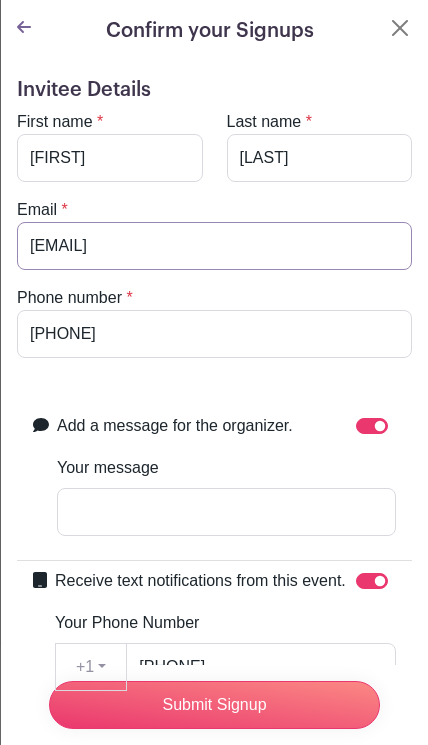 click on "[EMAIL]" at bounding box center (214, 246) 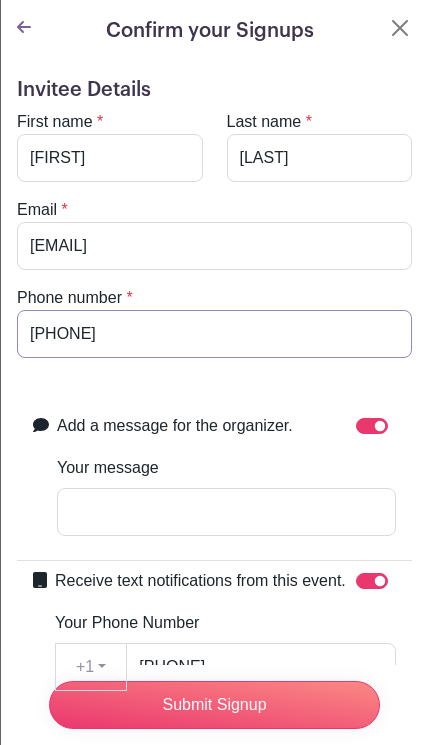 click on "[PHONE]" at bounding box center [214, 334] 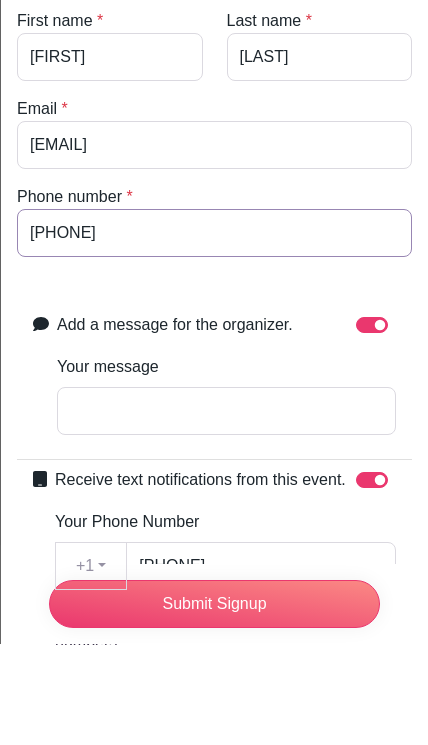 type on "[PHONE]" 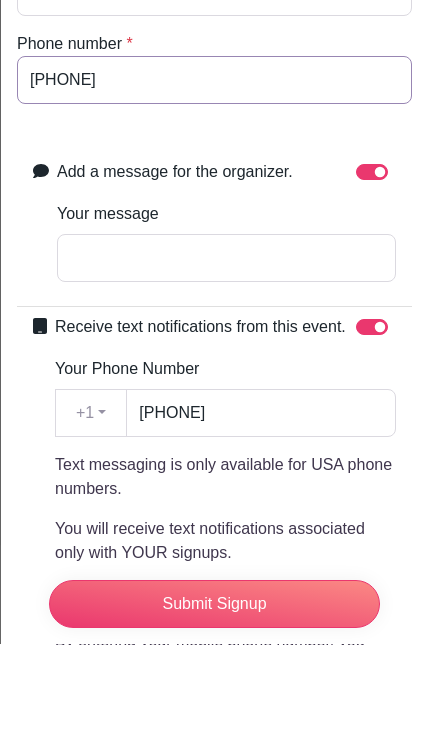 scroll, scrollTop: 198, scrollLeft: 0, axis: vertical 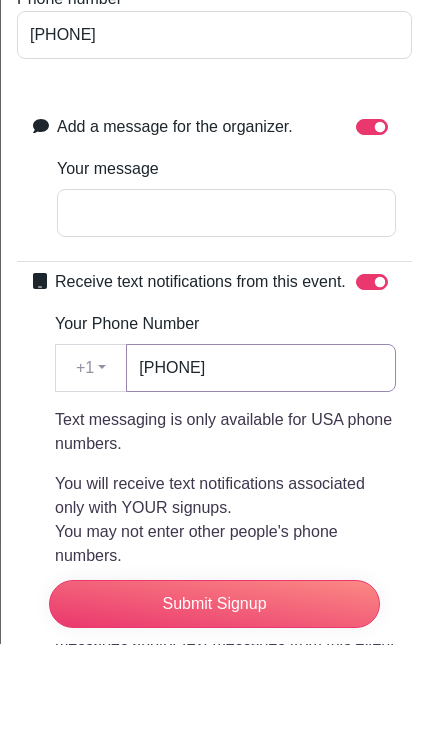click on "[PHONE]" at bounding box center (261, 469) 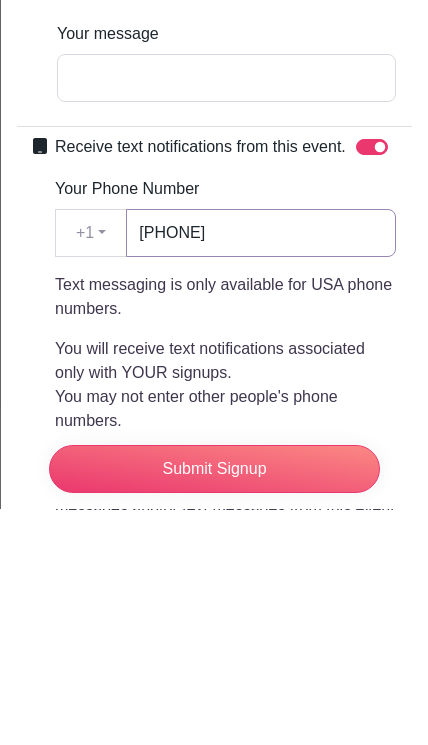 type on "817808150" 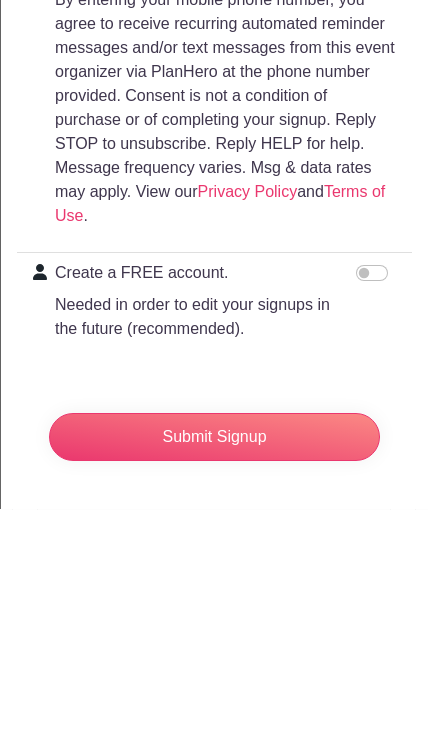 scroll, scrollTop: 659, scrollLeft: 0, axis: vertical 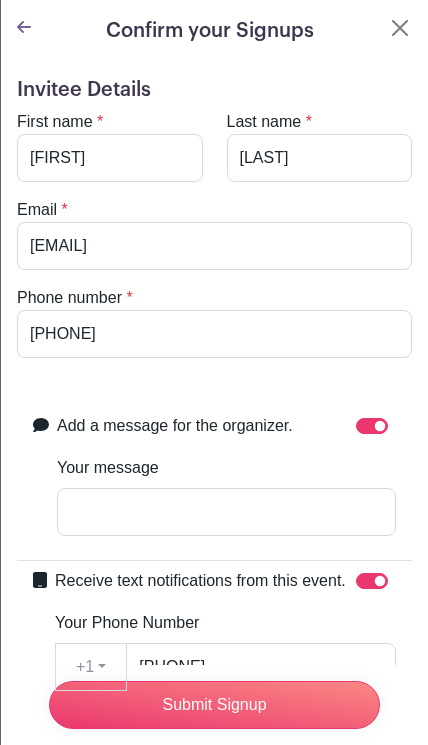 click on "Submit Signup" at bounding box center (214, 705) 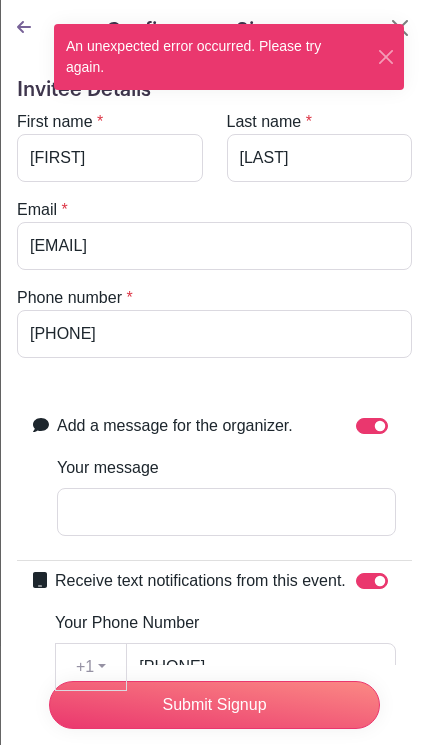 click at bounding box center [400, 28] 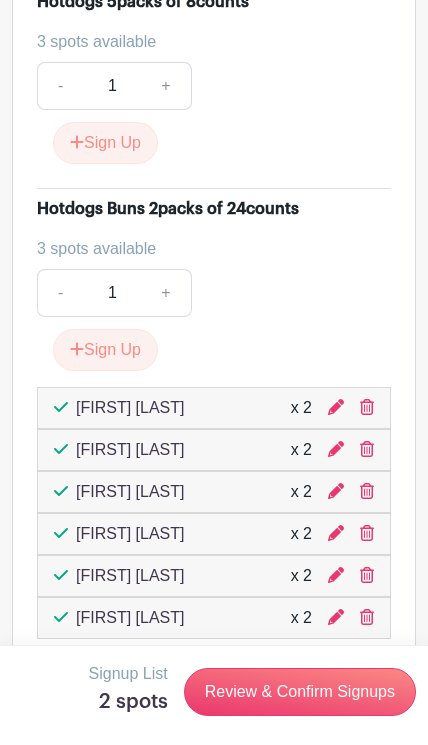click at bounding box center (367, 449) 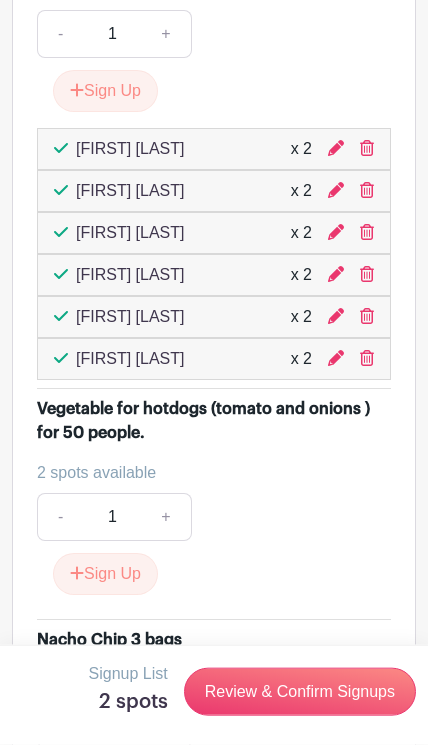 scroll, scrollTop: 2583, scrollLeft: 0, axis: vertical 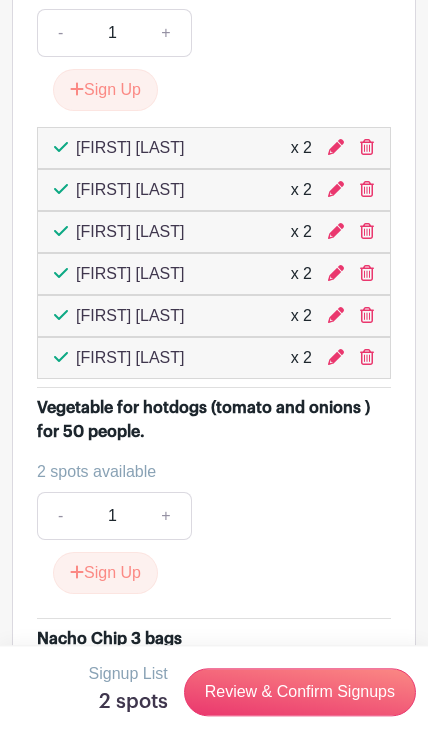click on "Yazmine Osornio
x 2" at bounding box center (214, 316) 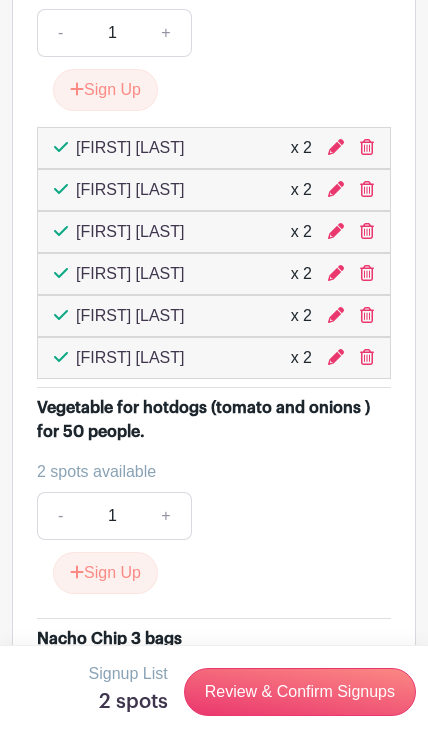 click at bounding box center (367, 357) 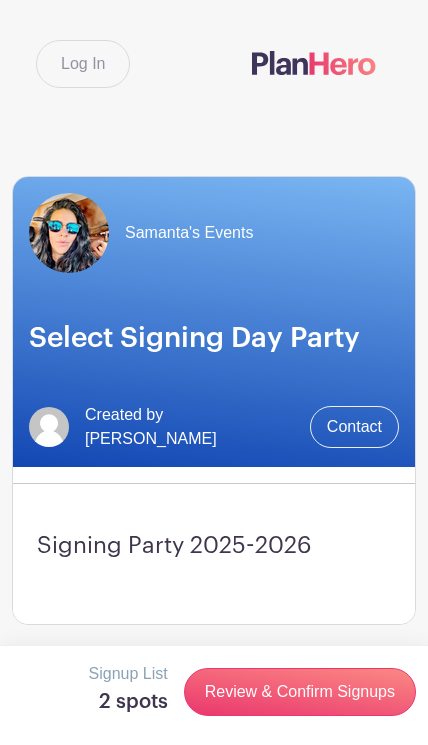 scroll, scrollTop: 8, scrollLeft: 0, axis: vertical 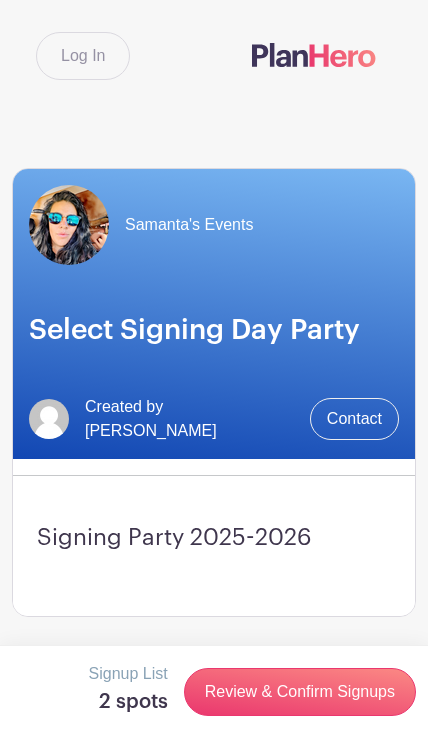 click on "Log In" at bounding box center [83, 56] 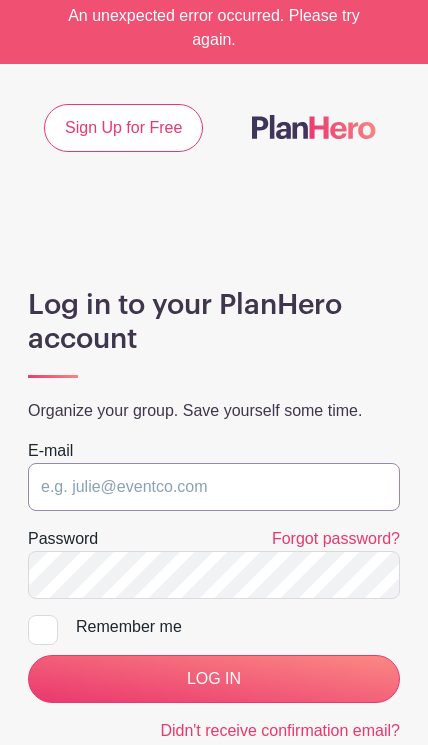 click at bounding box center (214, 487) 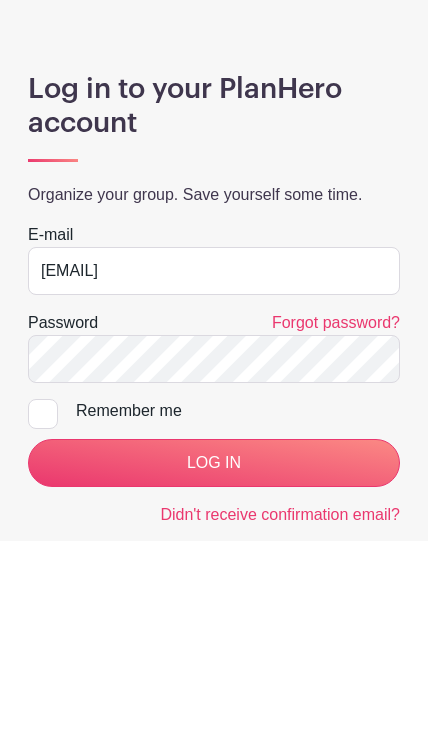 click on "LOG IN" at bounding box center [214, 667] 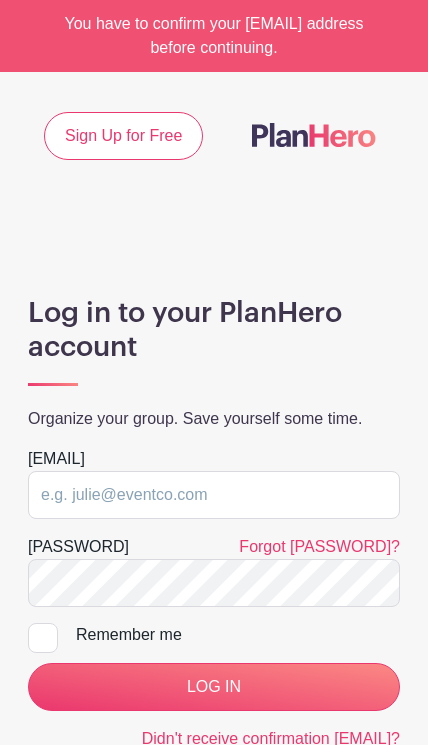 scroll, scrollTop: 0, scrollLeft: 0, axis: both 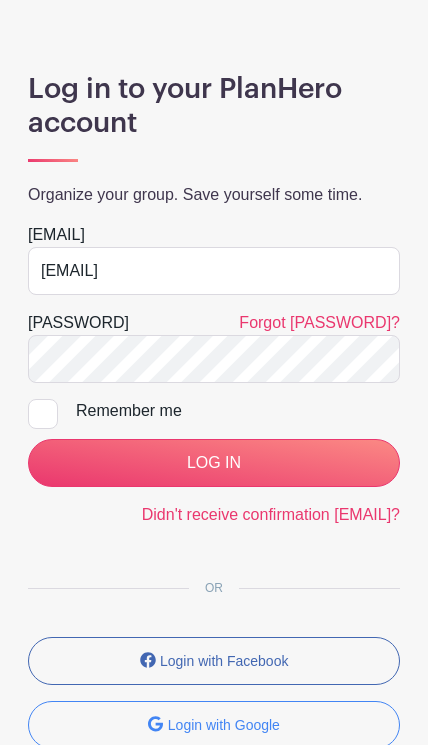 click on "LOG IN" at bounding box center (214, 463) 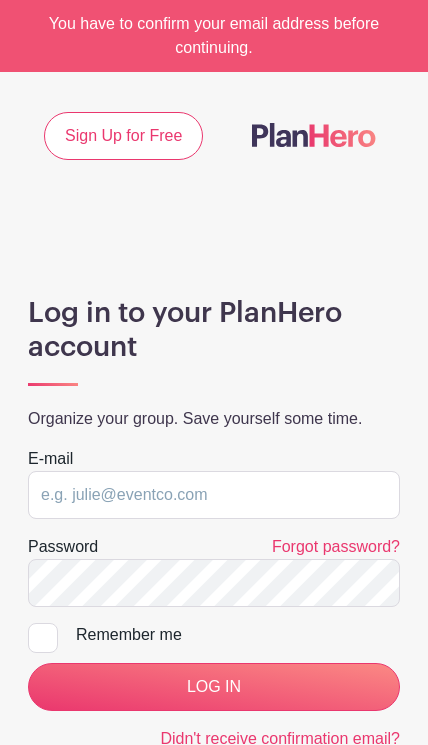 scroll, scrollTop: 0, scrollLeft: 0, axis: both 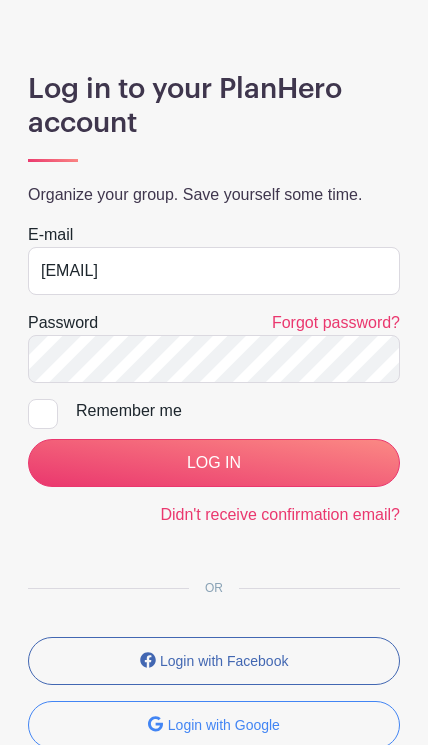 click on "LOG IN" at bounding box center [214, 463] 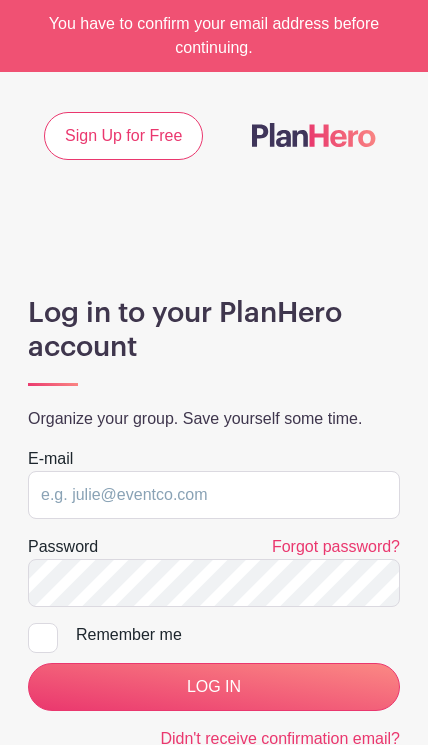 scroll, scrollTop: 0, scrollLeft: 0, axis: both 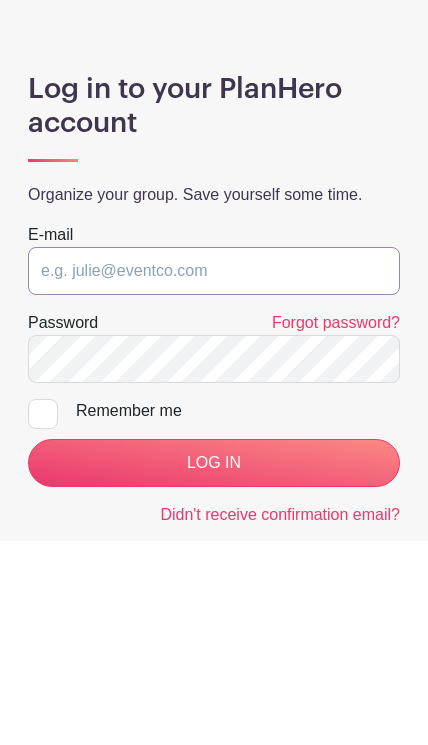 click at bounding box center (214, 475) 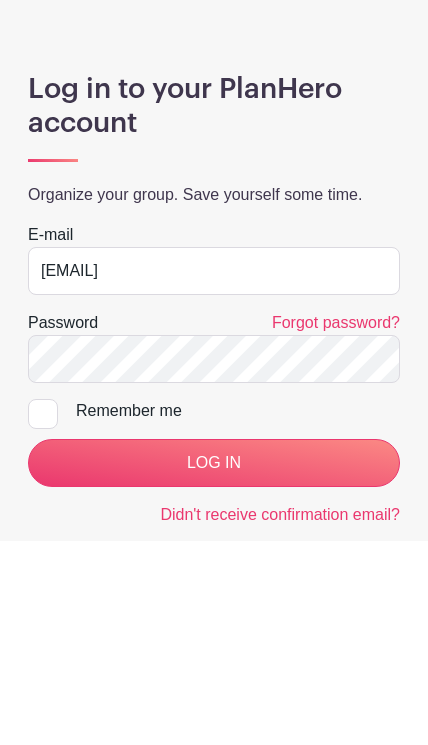 scroll, scrollTop: 224, scrollLeft: 0, axis: vertical 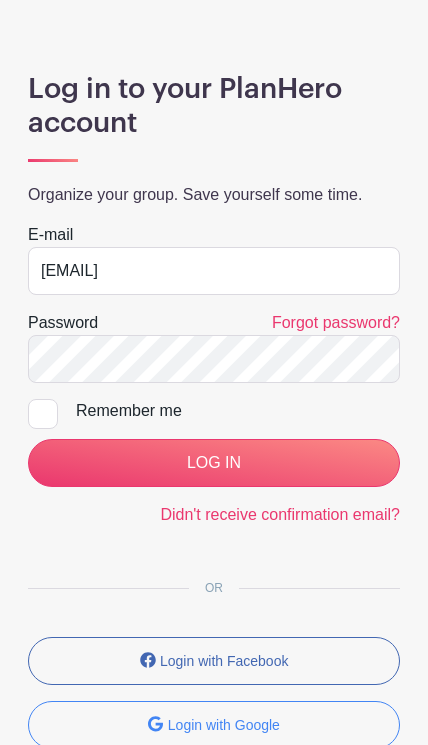 click on "Remember me" at bounding box center (34, 405) 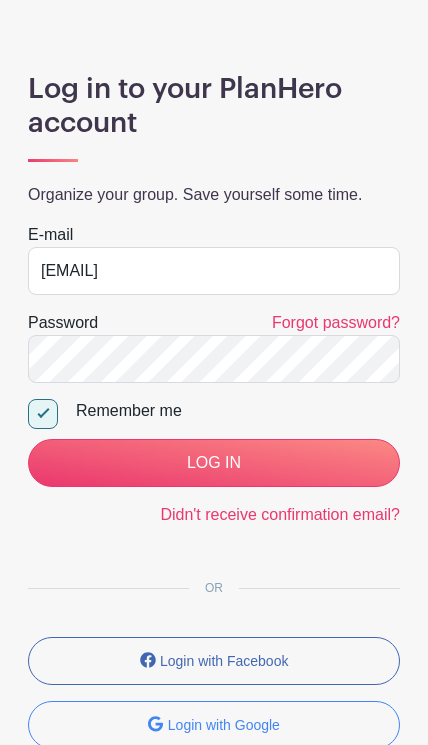 scroll, scrollTop: 225, scrollLeft: 0, axis: vertical 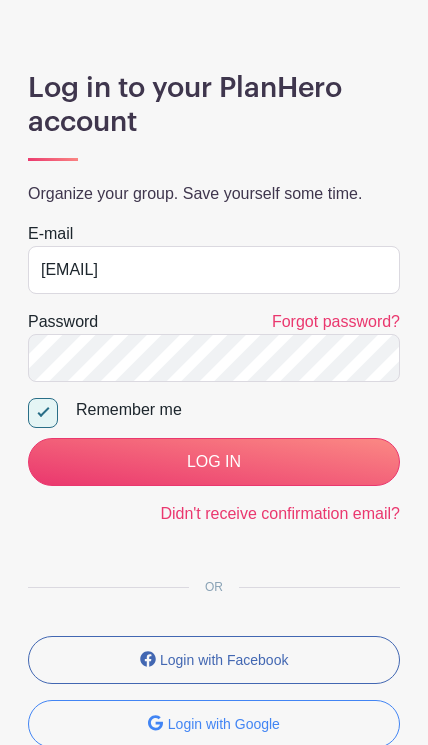 click on "LOG IN" at bounding box center (214, 462) 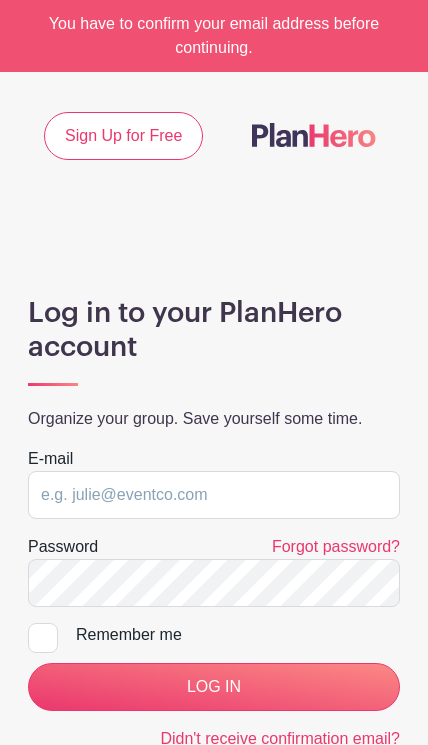 scroll, scrollTop: 0, scrollLeft: 0, axis: both 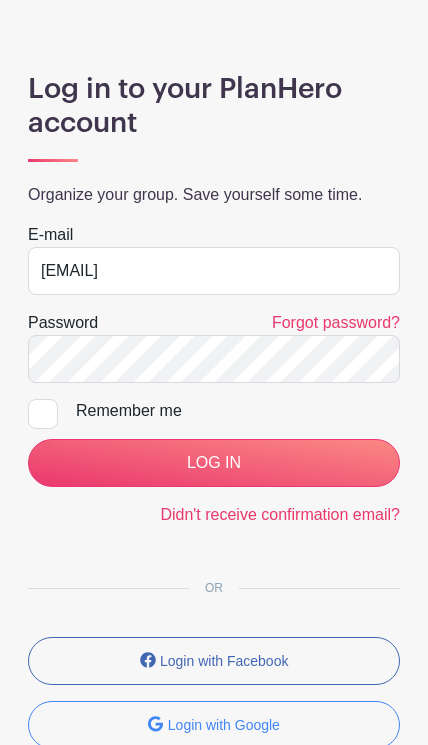 click on "LOG IN" at bounding box center (214, 463) 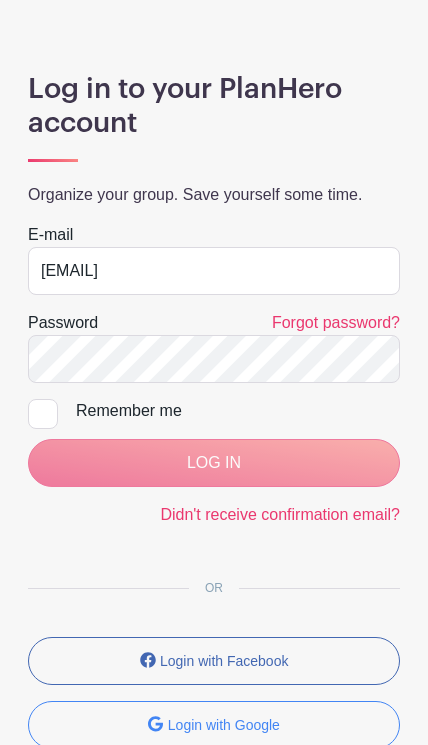 scroll, scrollTop: 225, scrollLeft: 0, axis: vertical 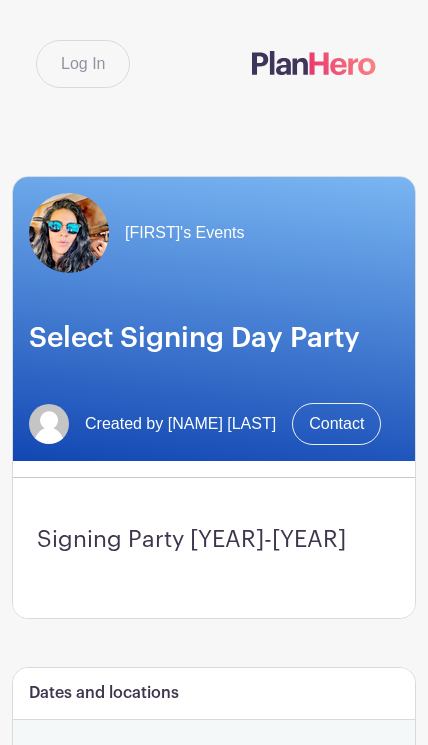 click on "Log In" at bounding box center (83, 64) 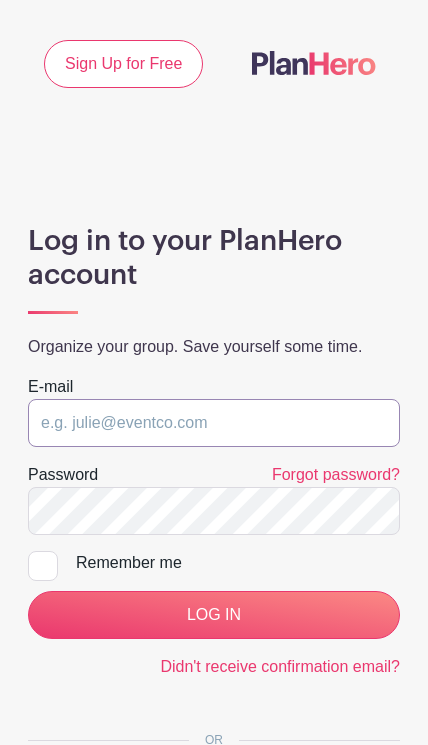 click at bounding box center (214, 423) 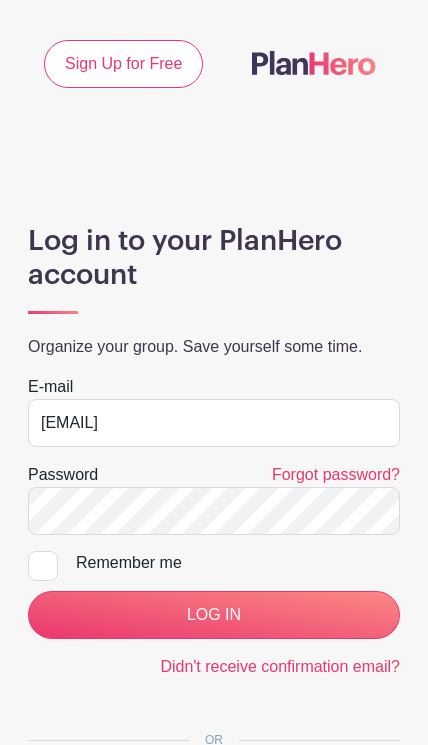 click on "LOG IN" at bounding box center (214, 615) 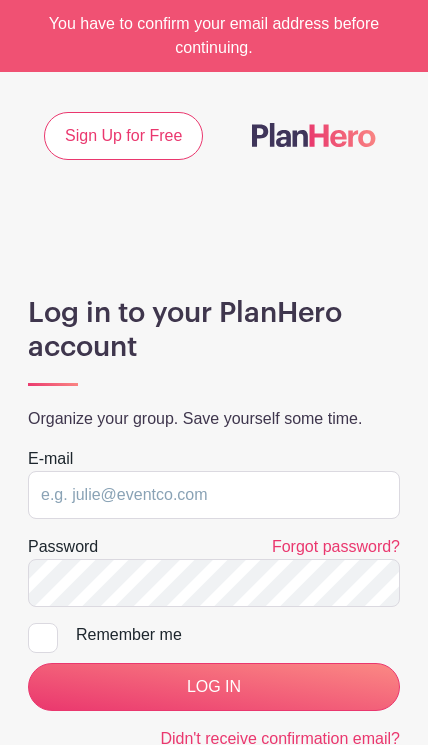 scroll, scrollTop: 0, scrollLeft: 0, axis: both 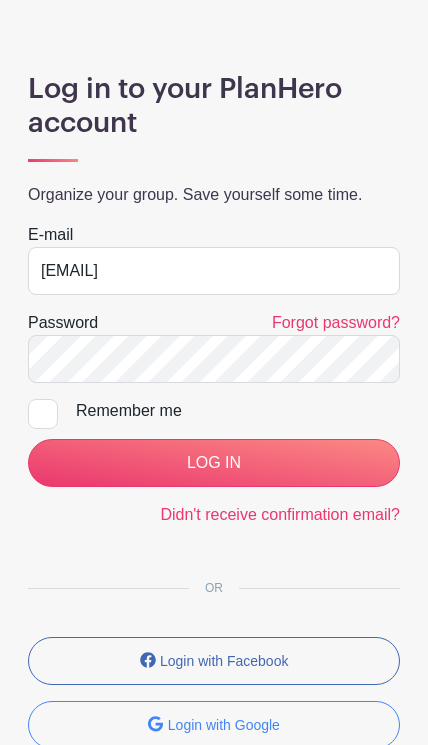 click on "LOG IN" at bounding box center [214, 463] 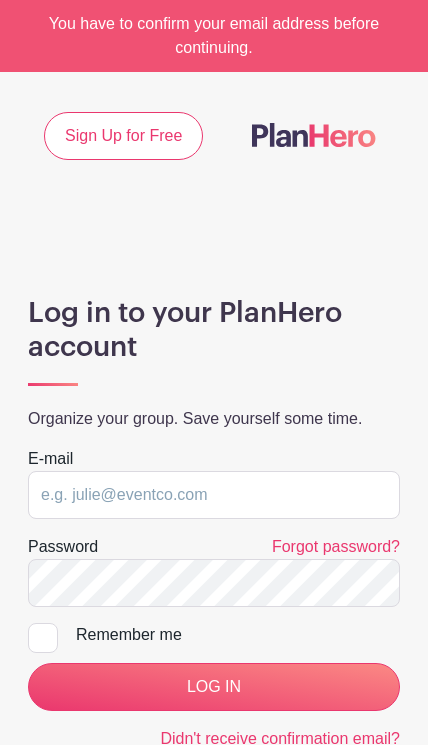 scroll, scrollTop: 0, scrollLeft: 0, axis: both 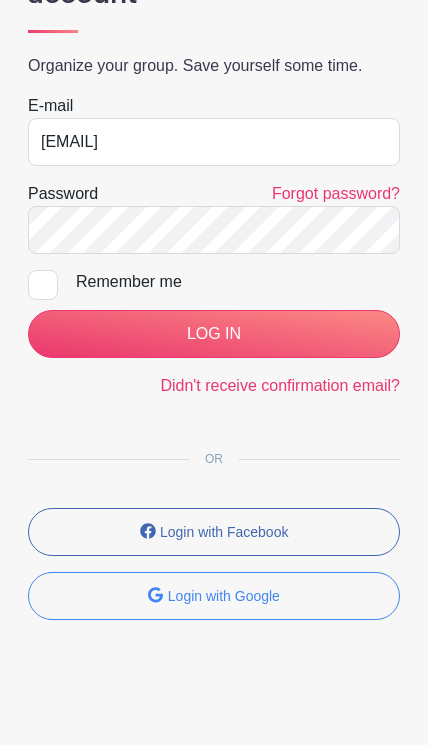 click on "Login with Google" at bounding box center (214, 596) 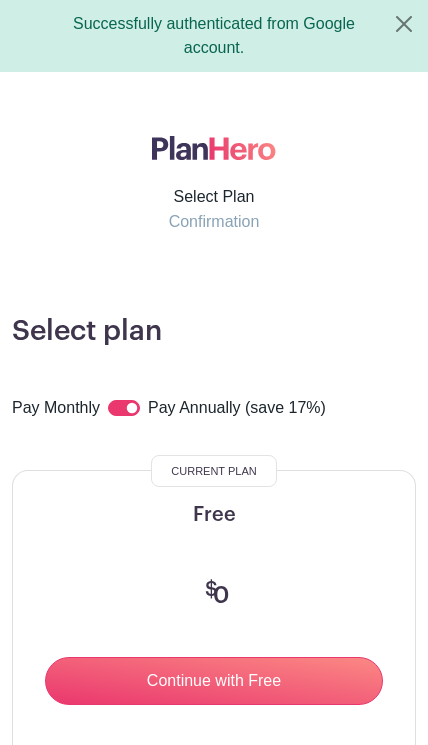 scroll, scrollTop: 0, scrollLeft: 0, axis: both 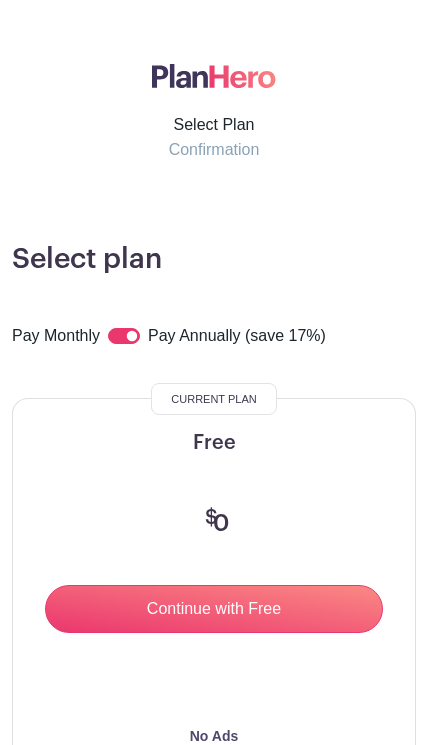 click on "Select Plan
Confirmation" at bounding box center (214, 137) 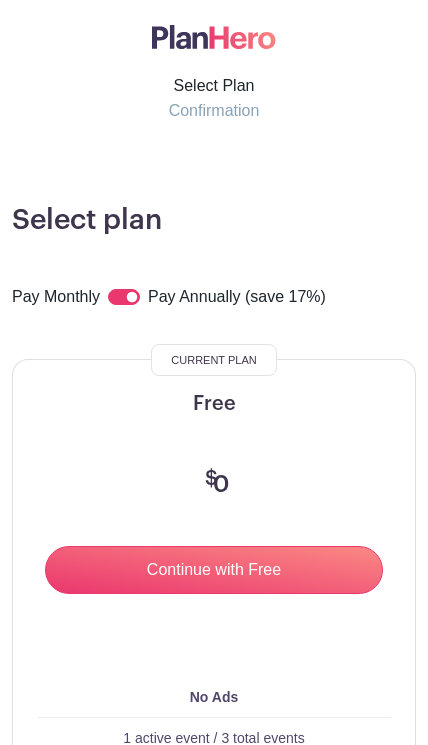 scroll, scrollTop: 0, scrollLeft: 0, axis: both 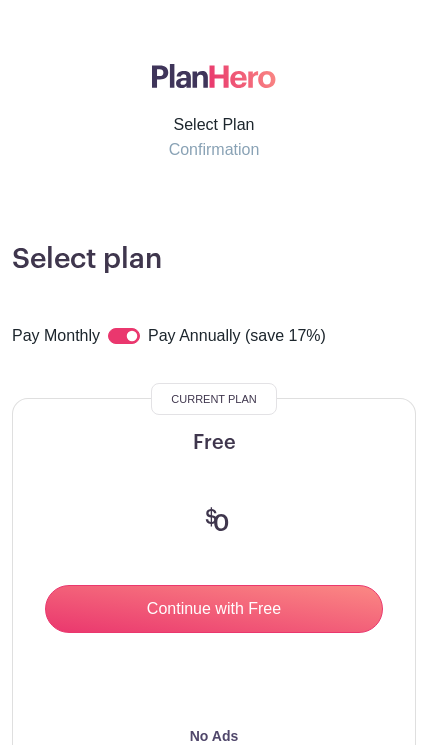 click on "Continue with Free" at bounding box center [214, 609] 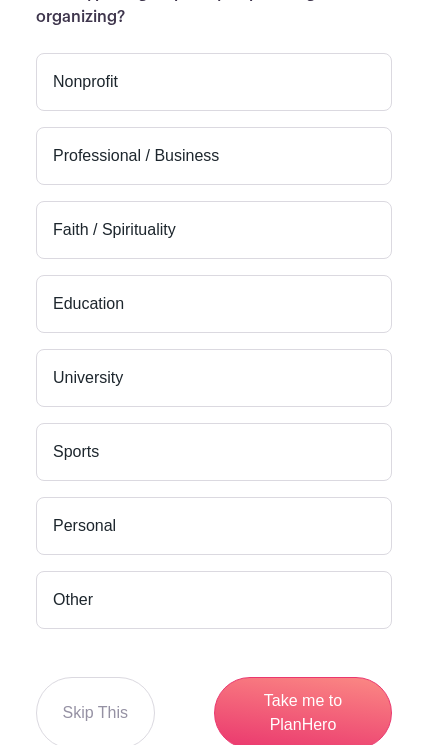 scroll, scrollTop: 435, scrollLeft: 0, axis: vertical 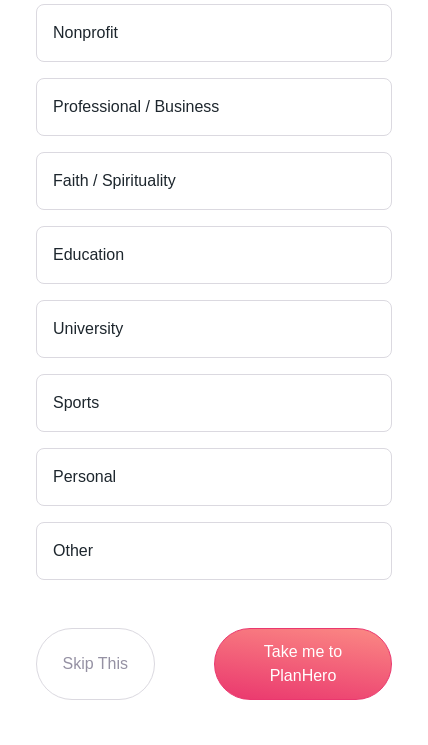 click on "Skip This" at bounding box center [95, 664] 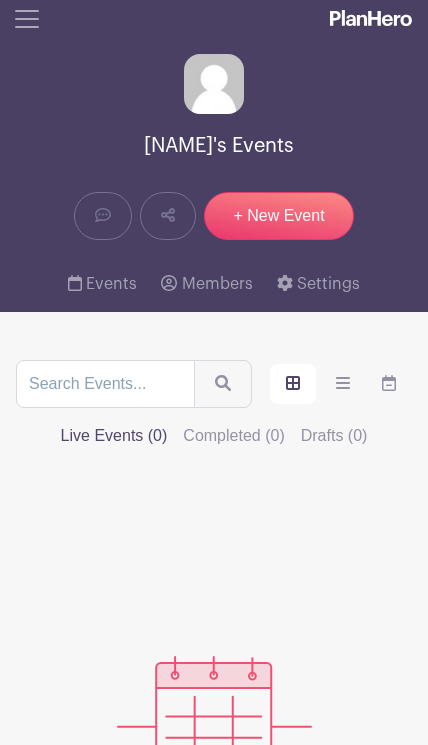 scroll, scrollTop: 0, scrollLeft: 0, axis: both 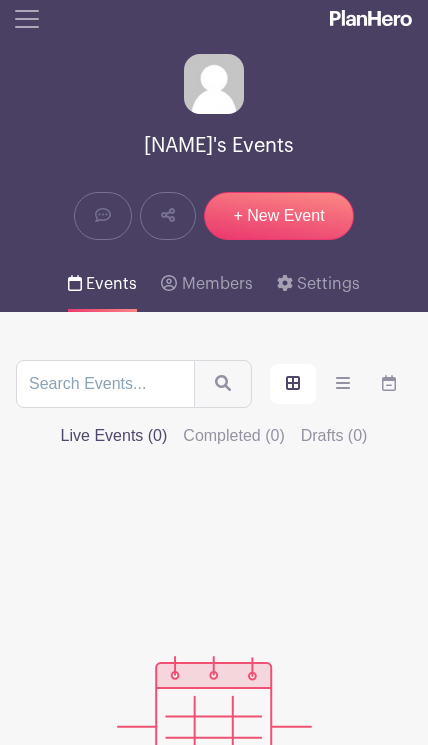 click at bounding box center [27, 19] 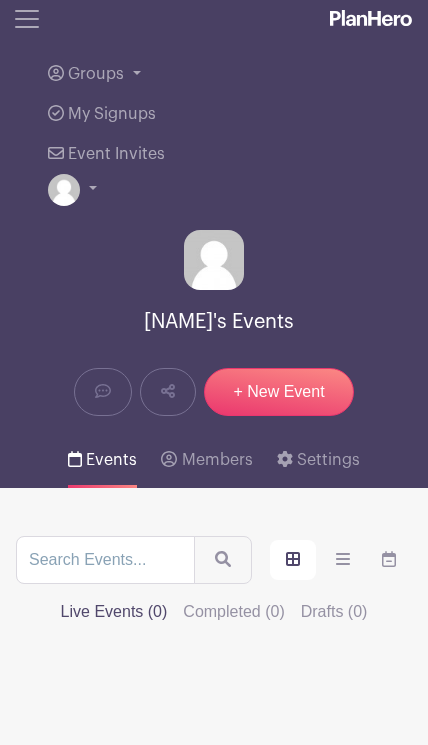click on "Groups" at bounding box center (214, 74) 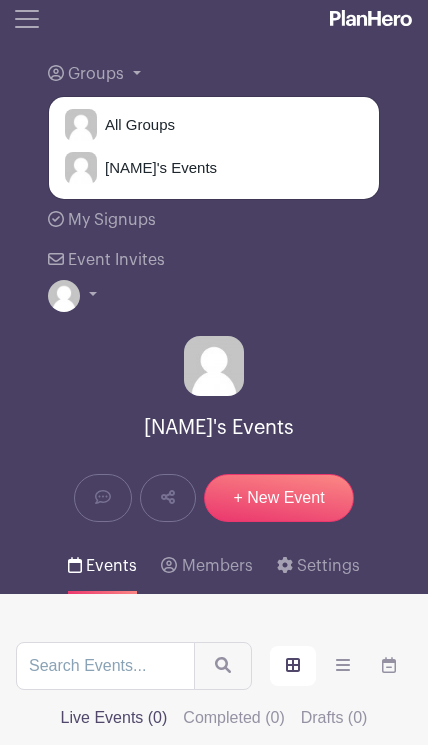 click on "All Groups" at bounding box center (136, 125) 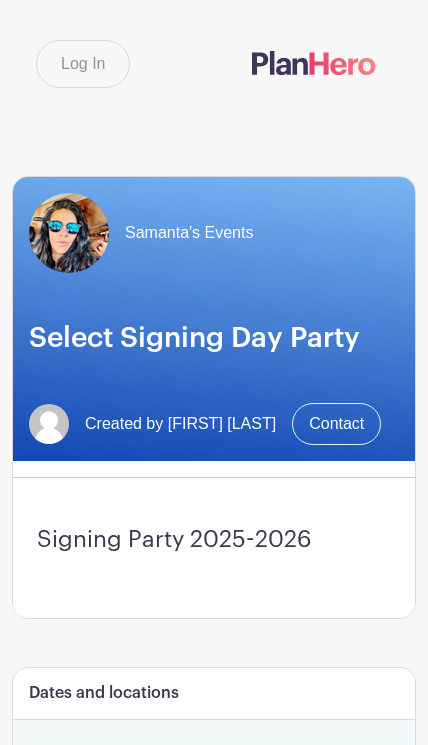 scroll, scrollTop: 0, scrollLeft: 0, axis: both 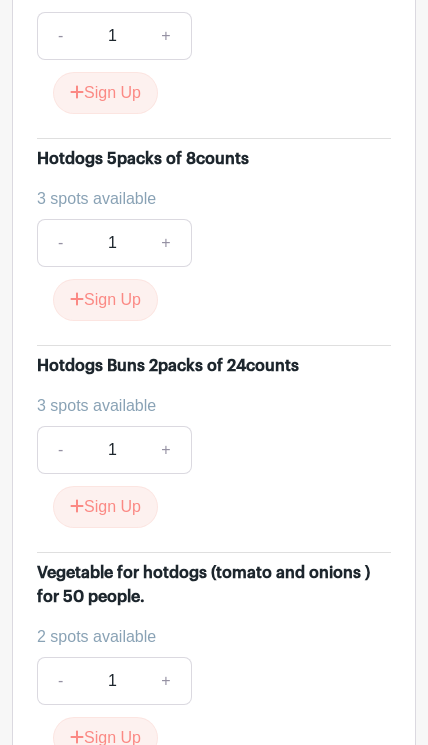 click on "+" at bounding box center [166, 450] 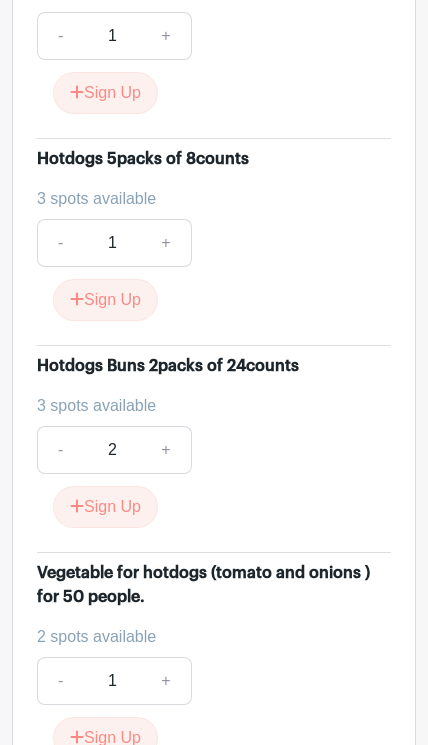 click on "Sign Up" at bounding box center (105, 507) 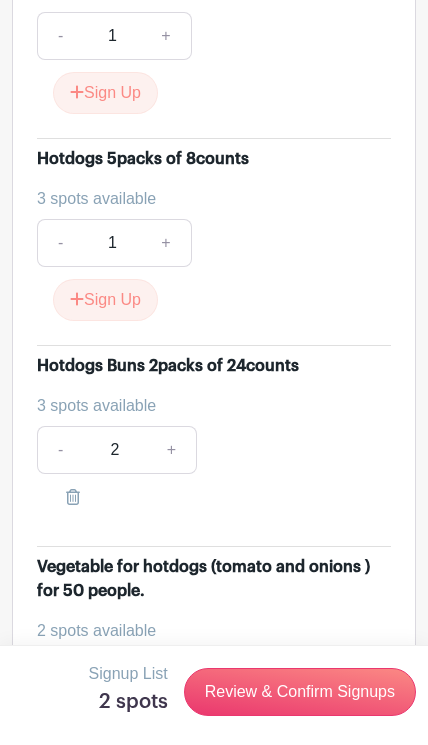 click on "Review & Confirm Signups" at bounding box center (300, 692) 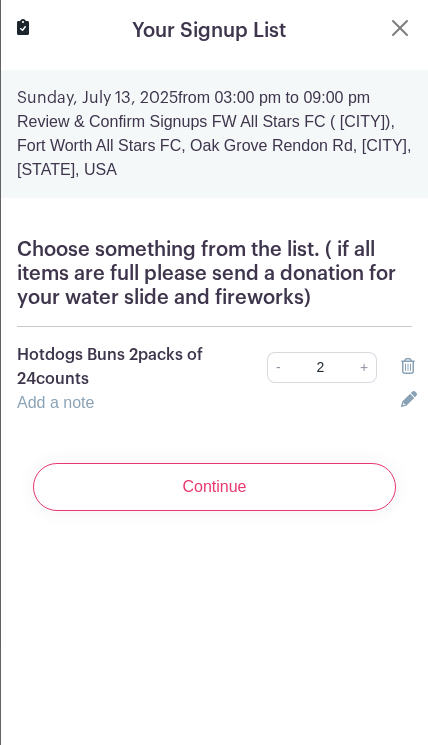 click on "Continue" at bounding box center (214, 487) 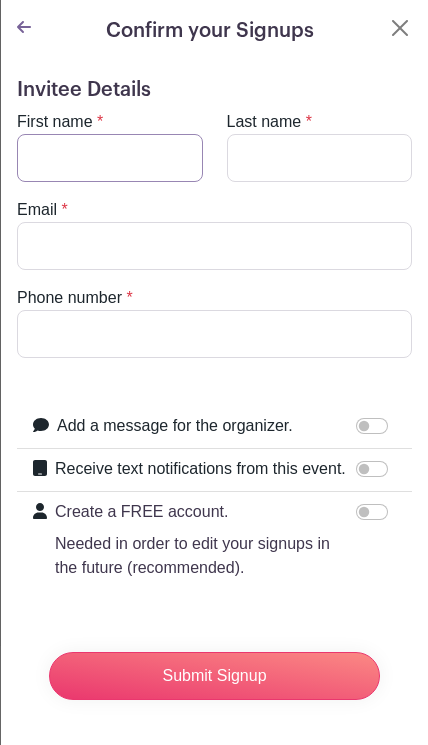 click on "First name" at bounding box center (110, 158) 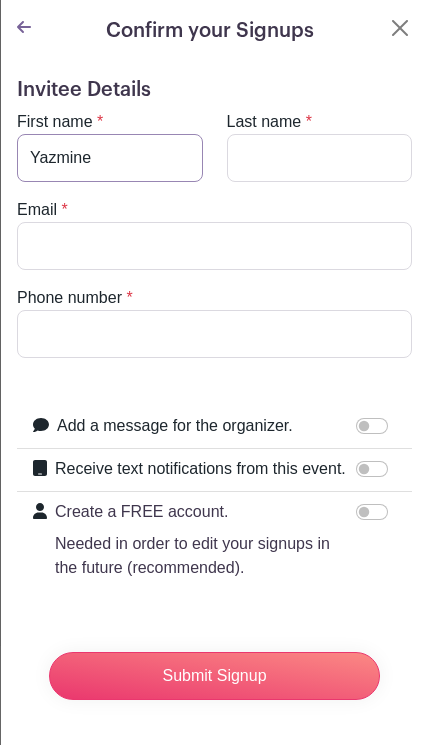 type on "Yazmine" 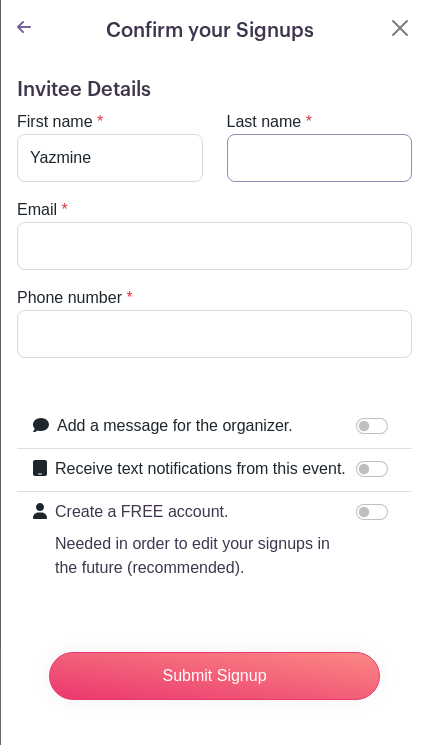 click on "Last name" at bounding box center [320, 158] 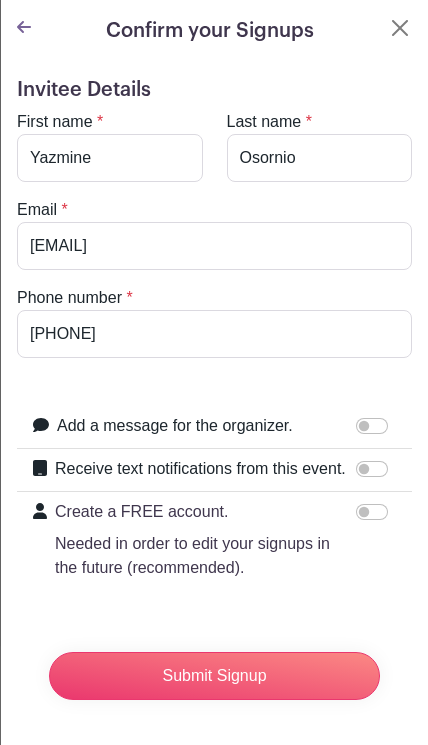 click on "Submit Signup" at bounding box center (214, 676) 